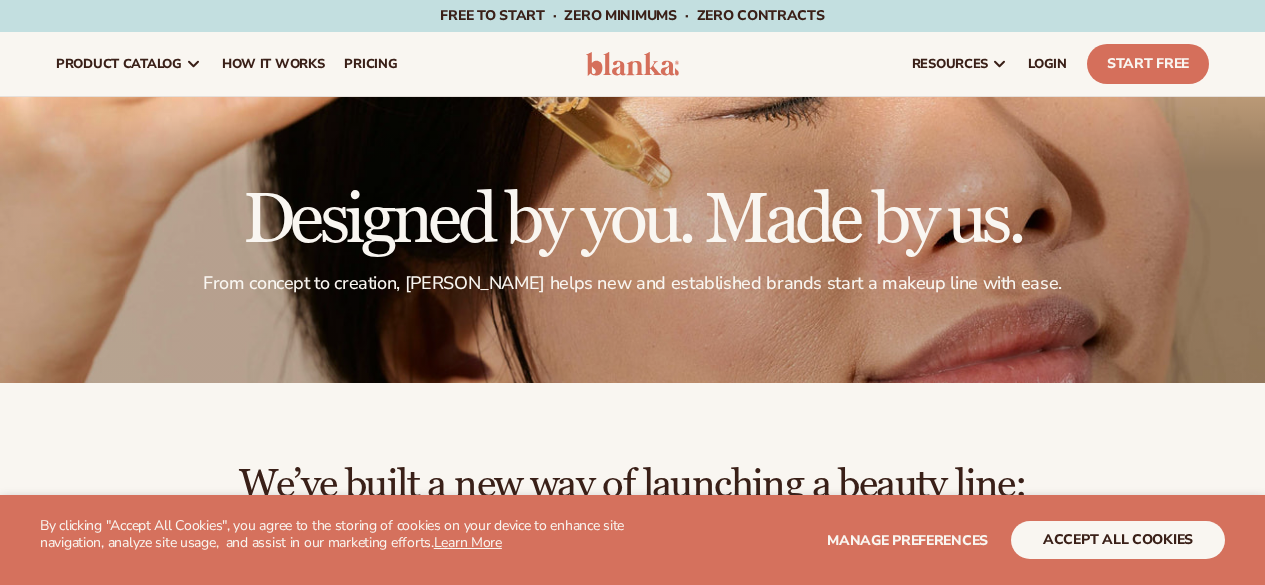 scroll, scrollTop: 0, scrollLeft: 0, axis: both 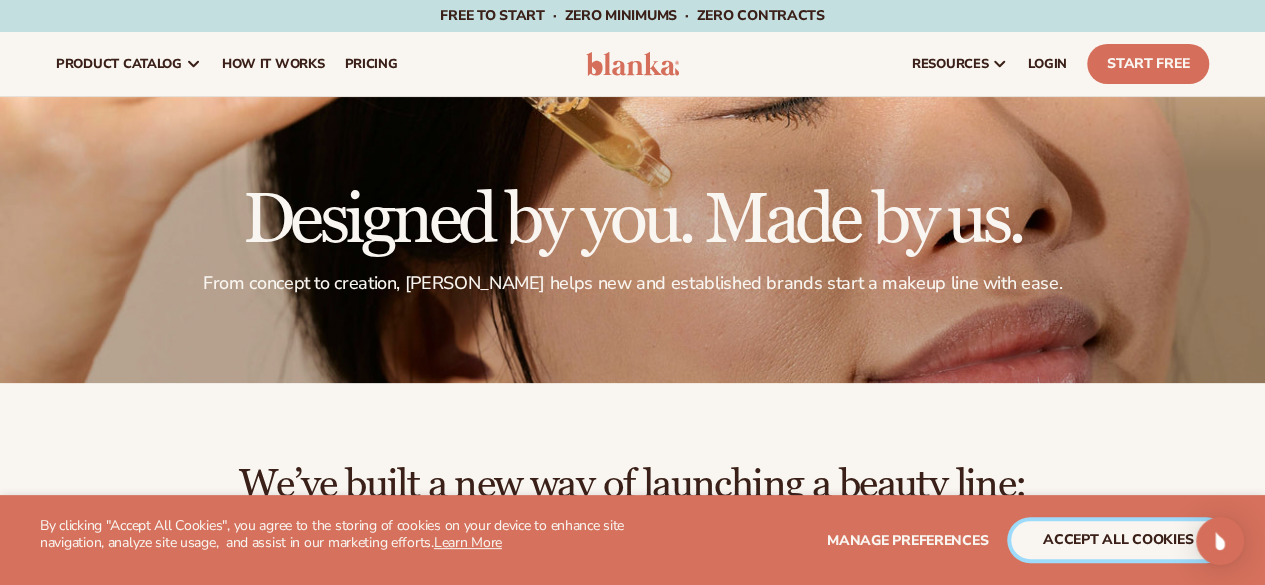 click on "accept all cookies" at bounding box center [1118, 540] 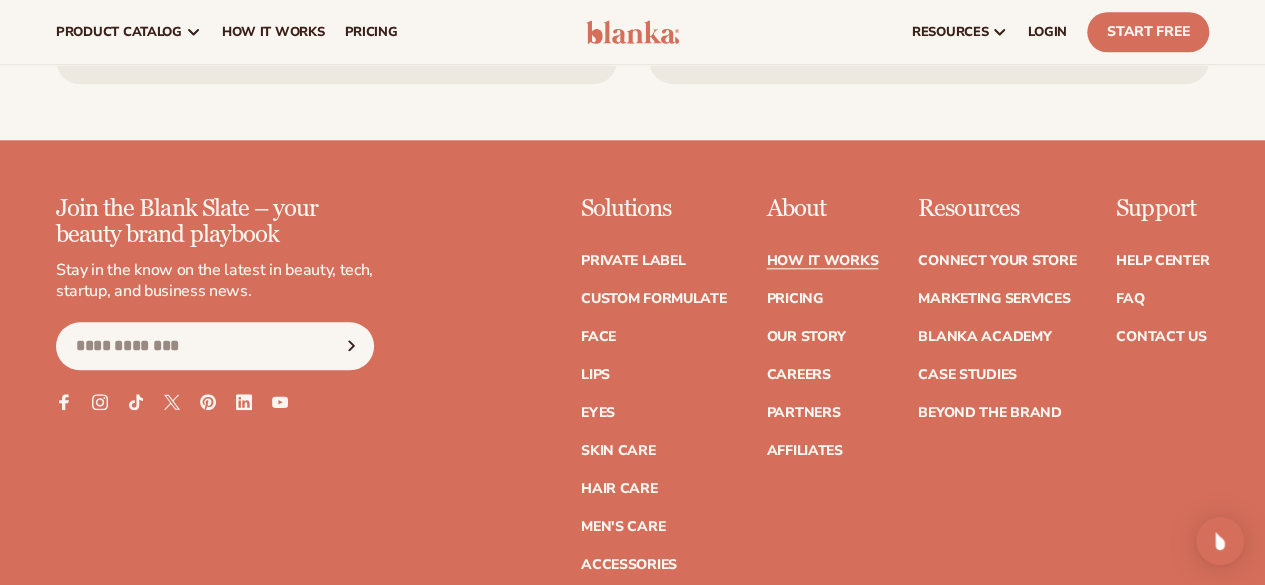 scroll, scrollTop: 4738, scrollLeft: 0, axis: vertical 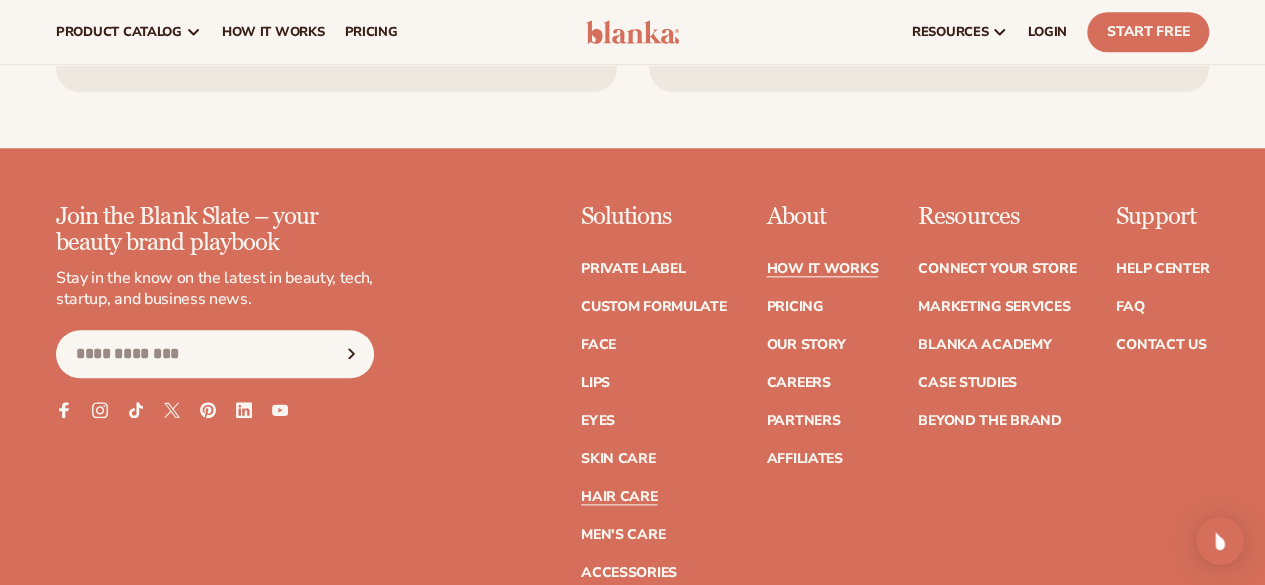 click on "Hair Care" at bounding box center [619, 497] 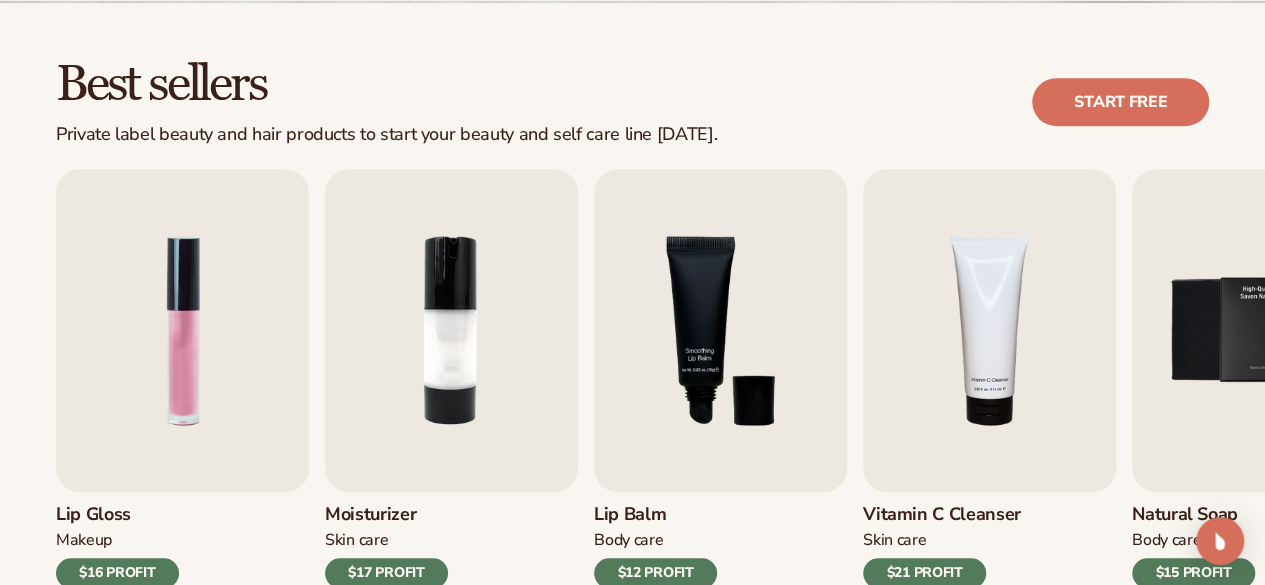 scroll, scrollTop: 535, scrollLeft: 0, axis: vertical 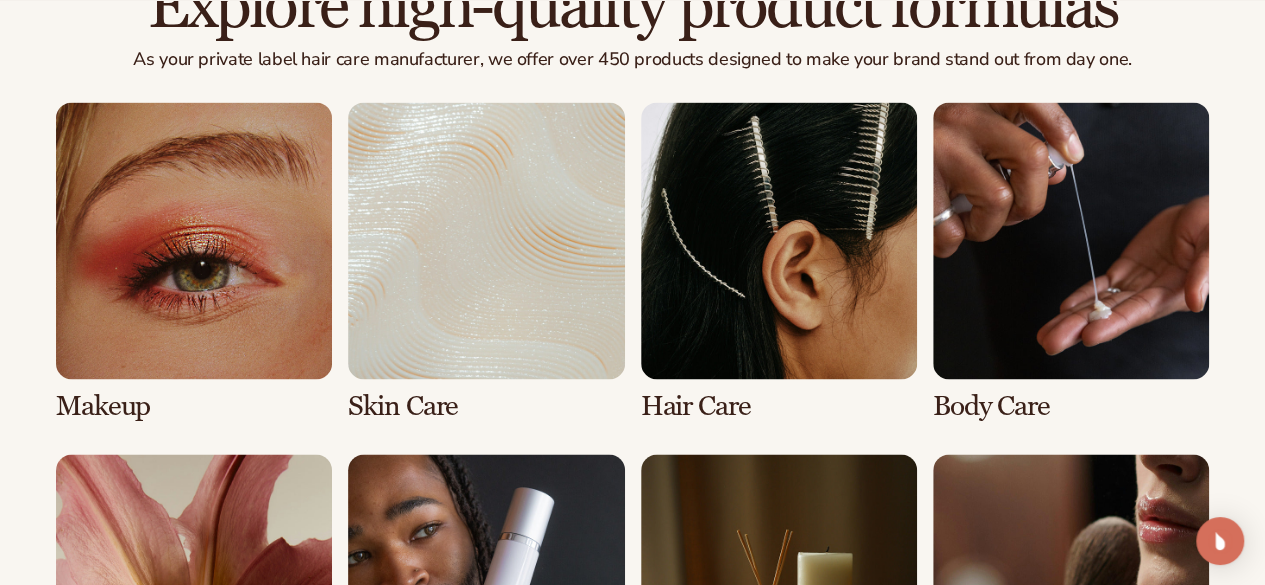 click at bounding box center (779, 261) 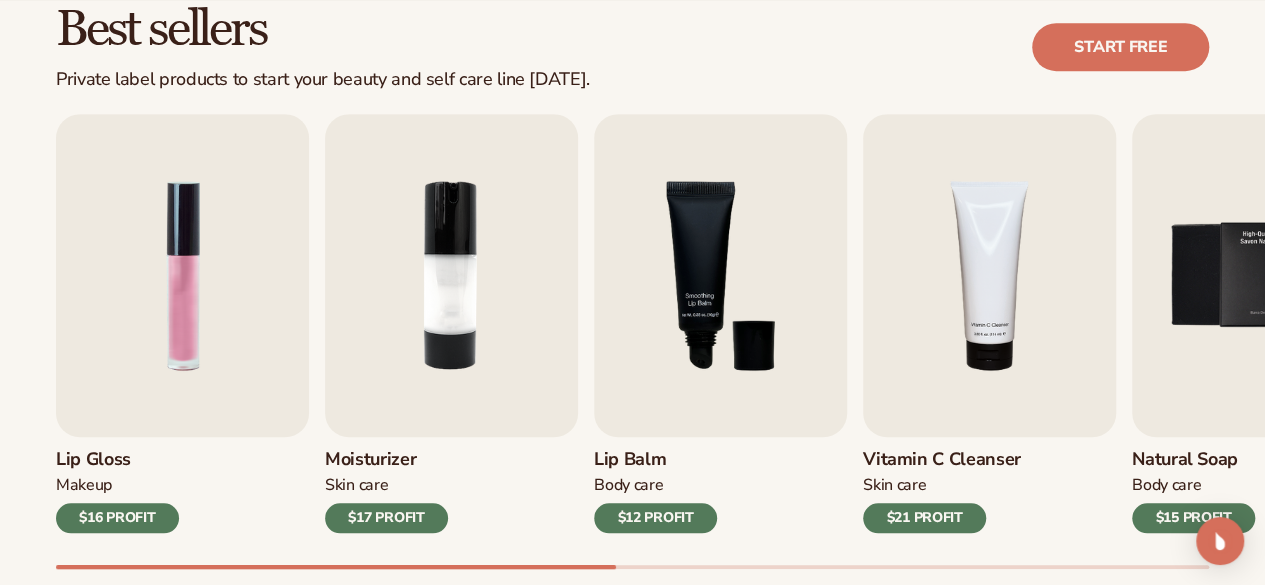 scroll, scrollTop: 590, scrollLeft: 0, axis: vertical 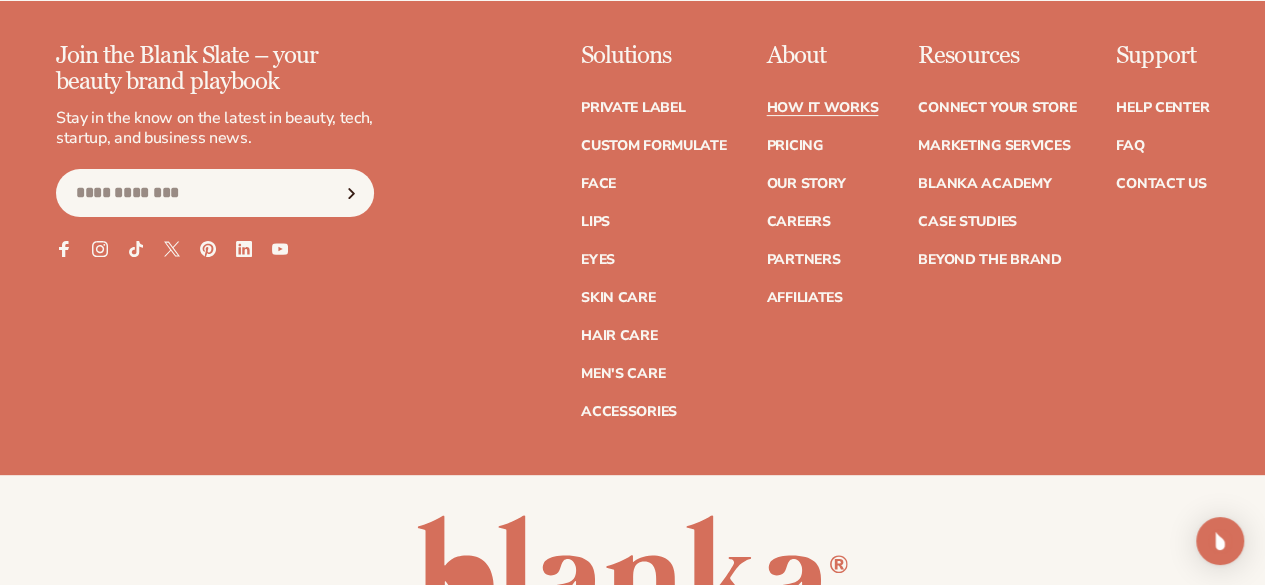 click on "How It Works" at bounding box center (822, 108) 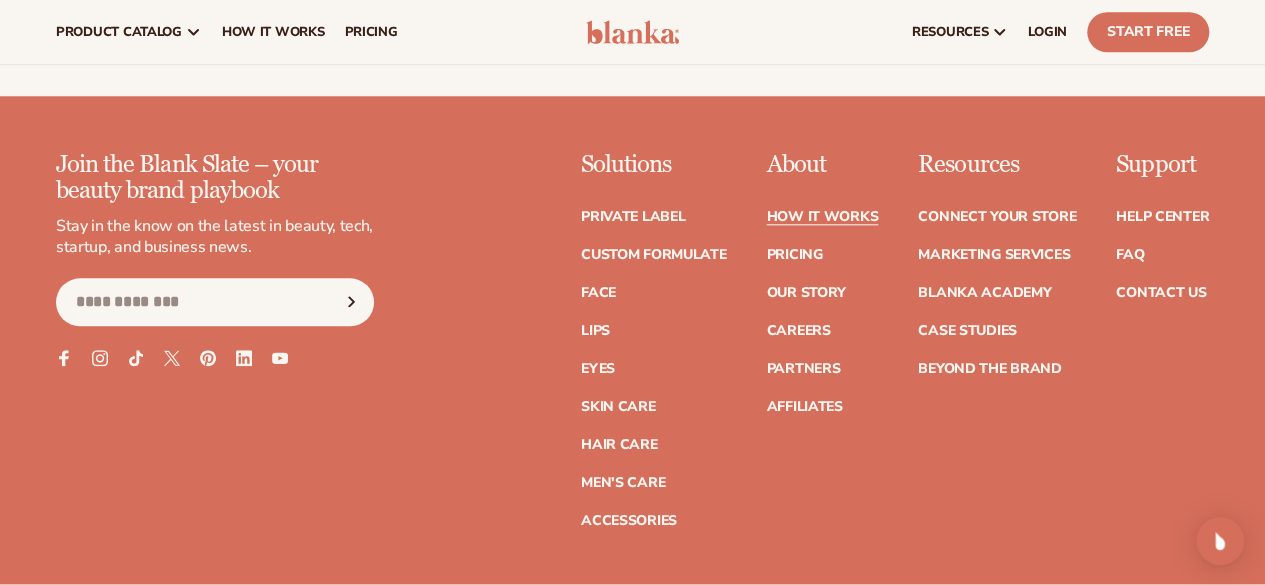 scroll, scrollTop: 4789, scrollLeft: 0, axis: vertical 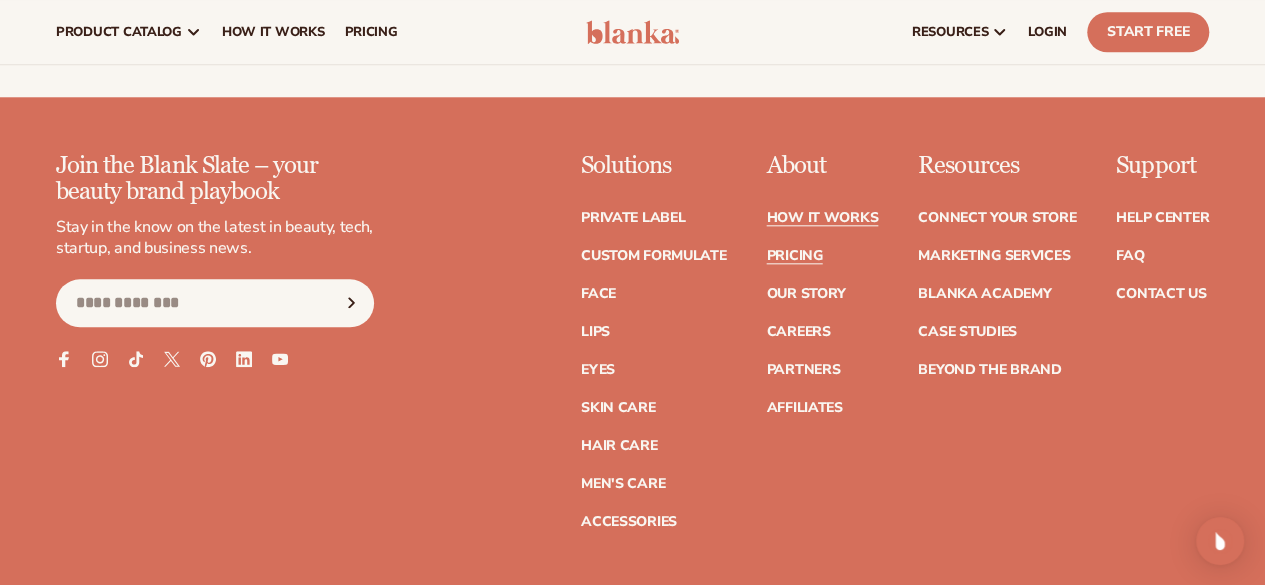 click on "Pricing" at bounding box center [794, 256] 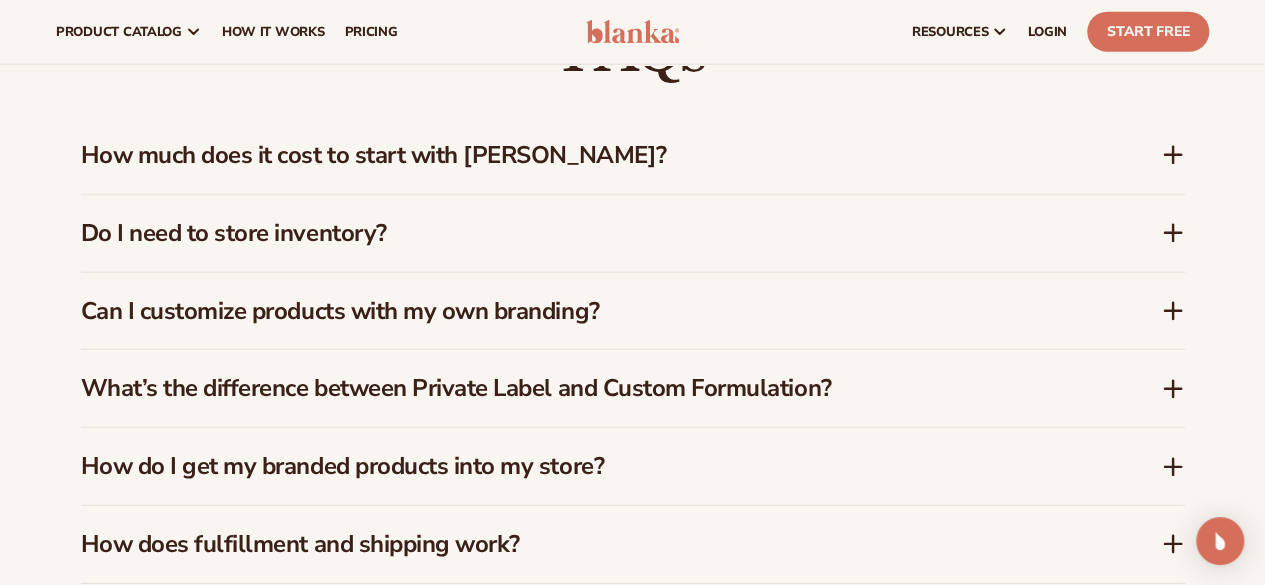 scroll, scrollTop: 2788, scrollLeft: 0, axis: vertical 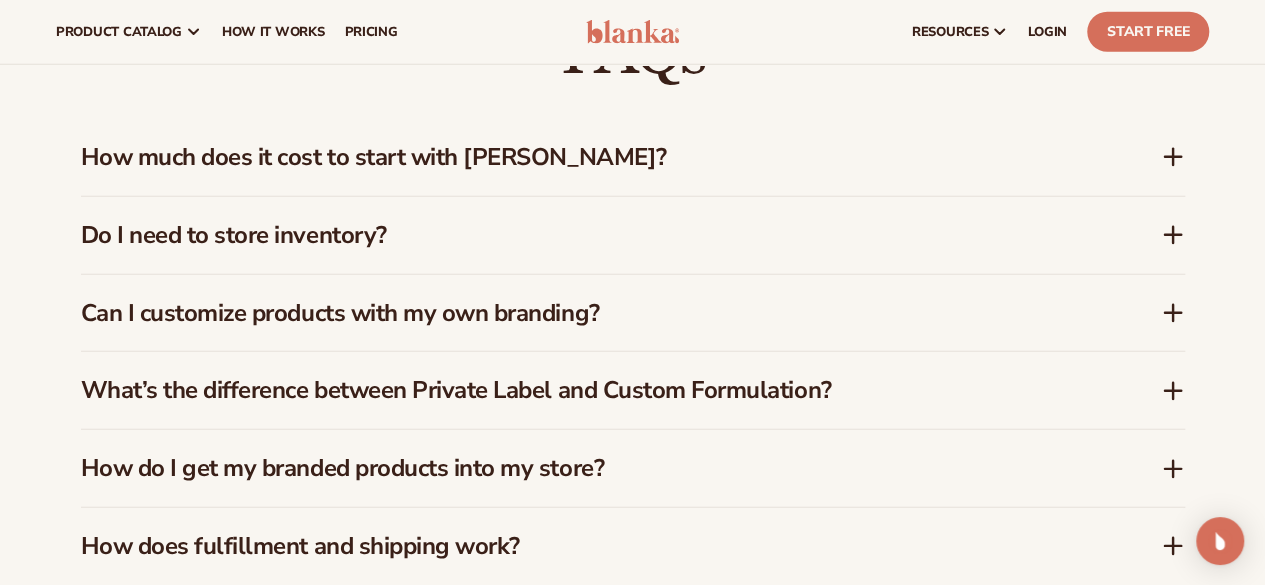 click on "Do I need to store inventory?" at bounding box center [633, 235] 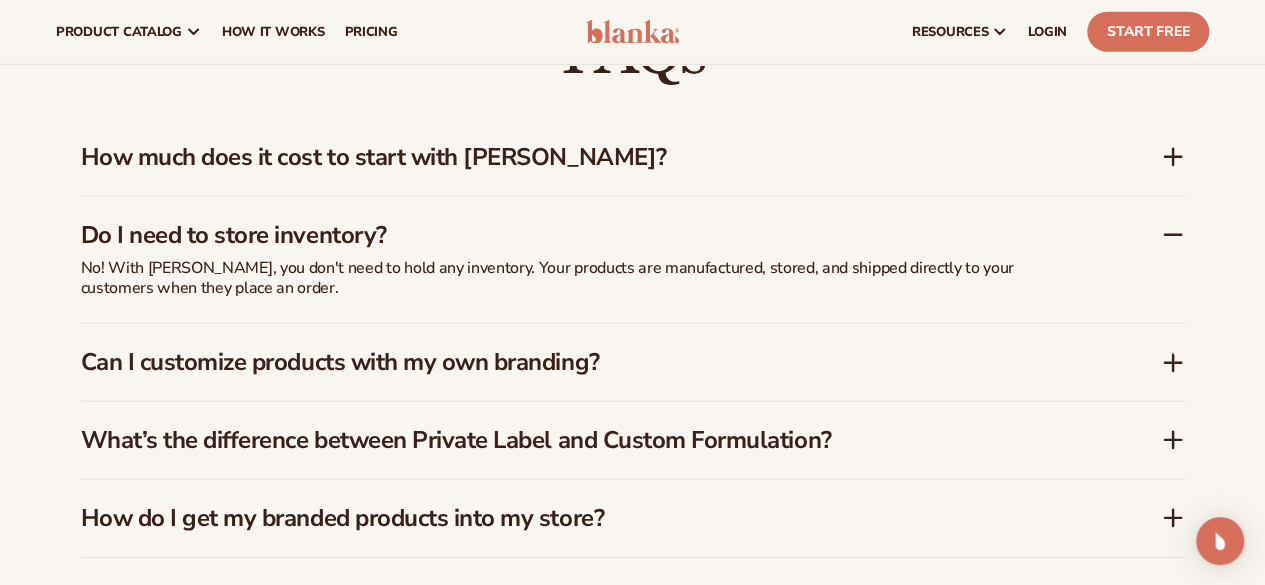 click on "Do I need to store inventory?" at bounding box center (633, 227) 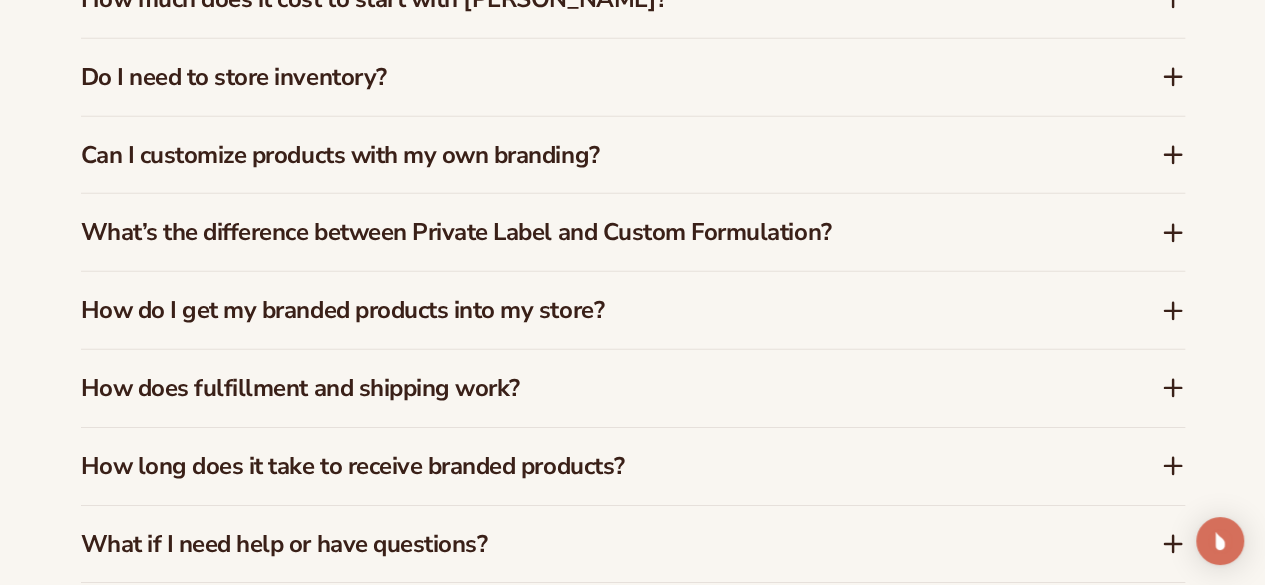 scroll, scrollTop: 2982, scrollLeft: 0, axis: vertical 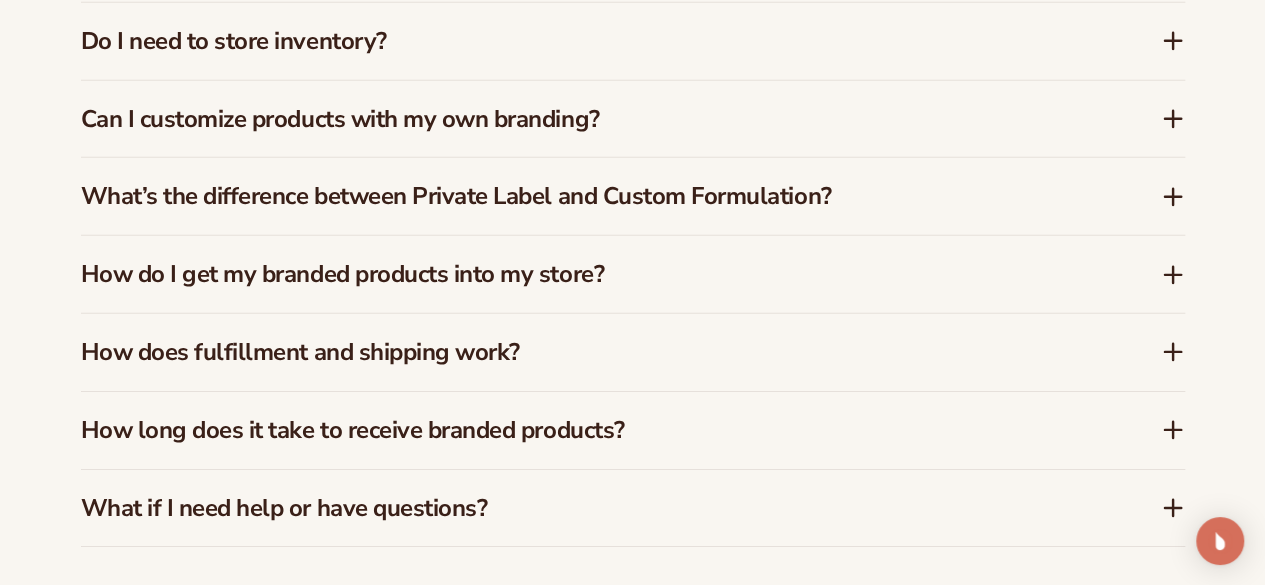 click on "How does fulfillment and shipping work?" at bounding box center [591, 352] 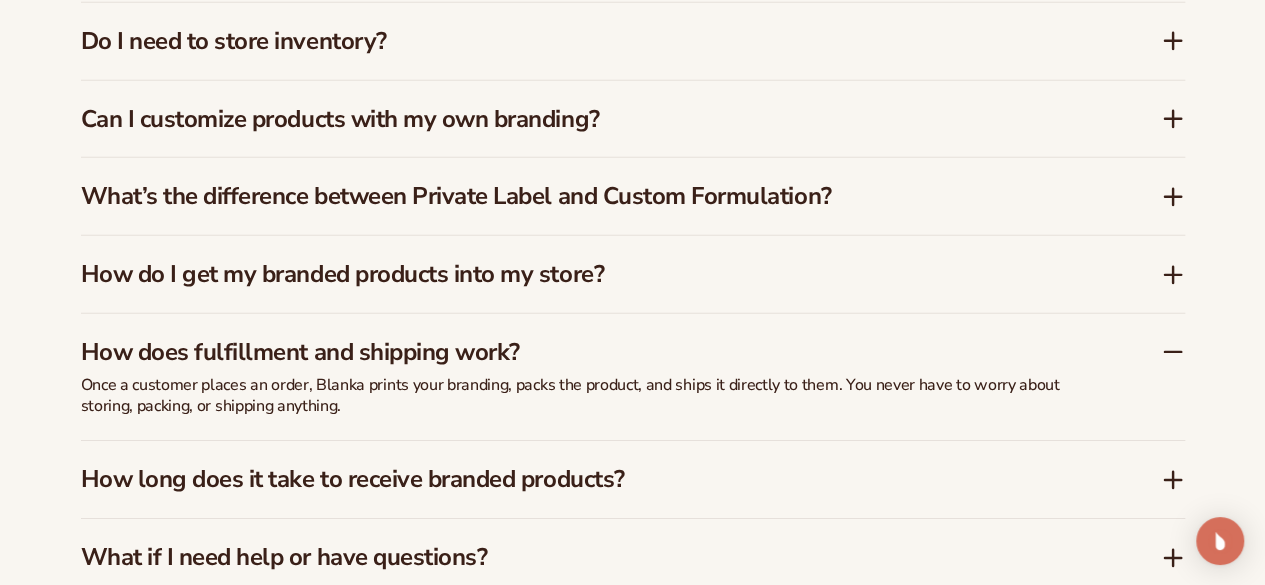 click on "How does fulfillment and shipping work?" at bounding box center [591, 352] 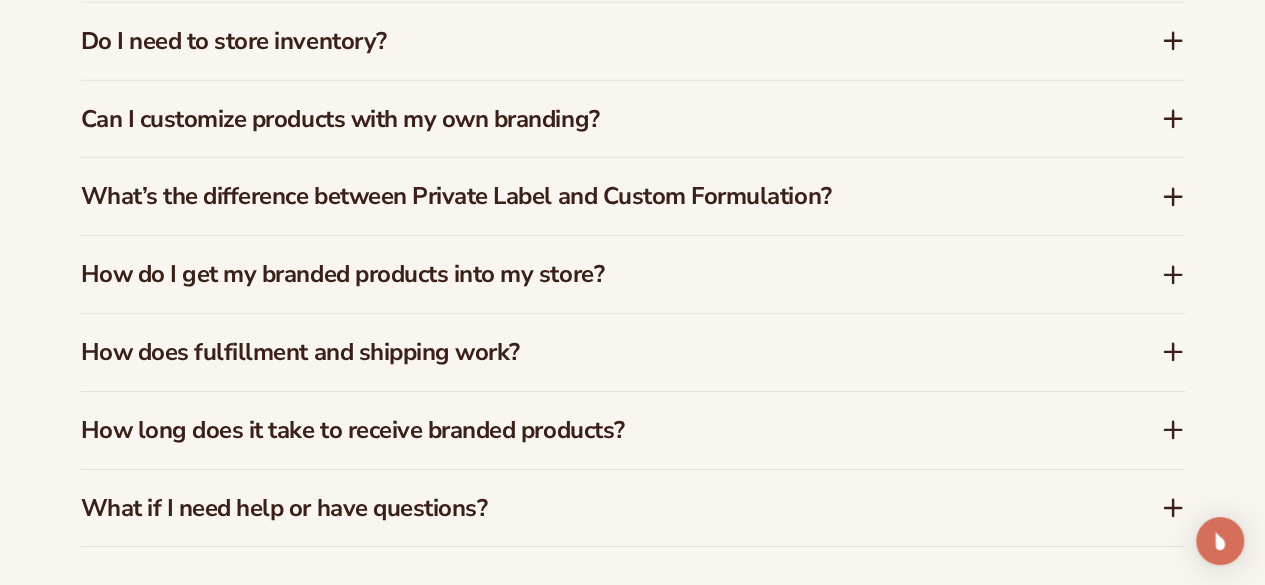 click on "How long does it take to receive branded products?" at bounding box center (591, 430) 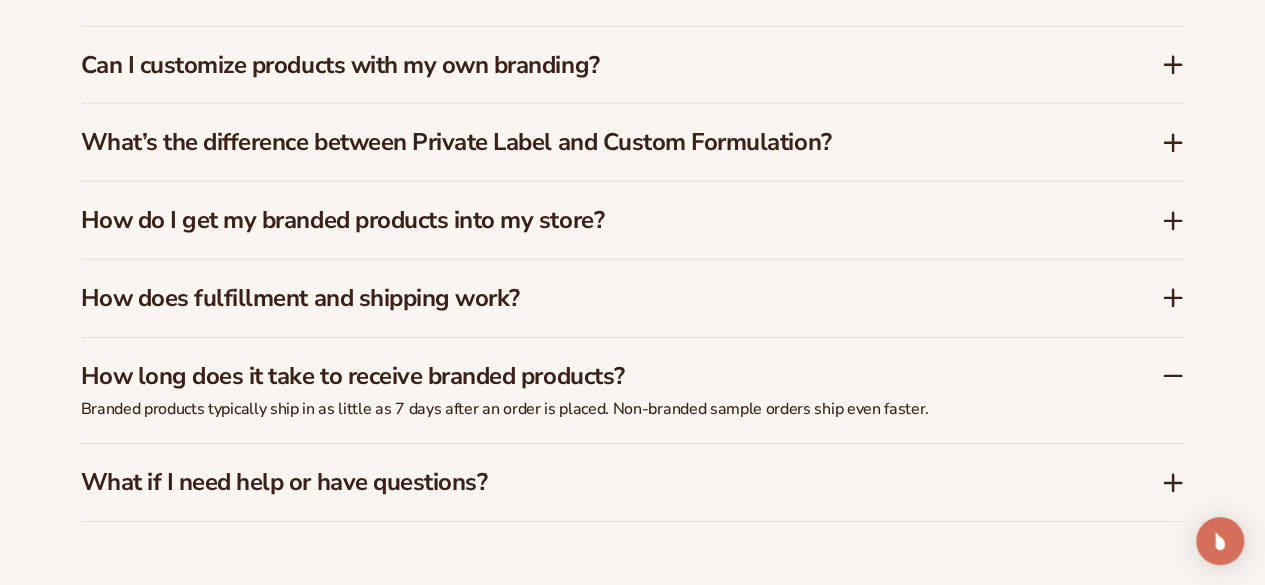 scroll, scrollTop: 3077, scrollLeft: 0, axis: vertical 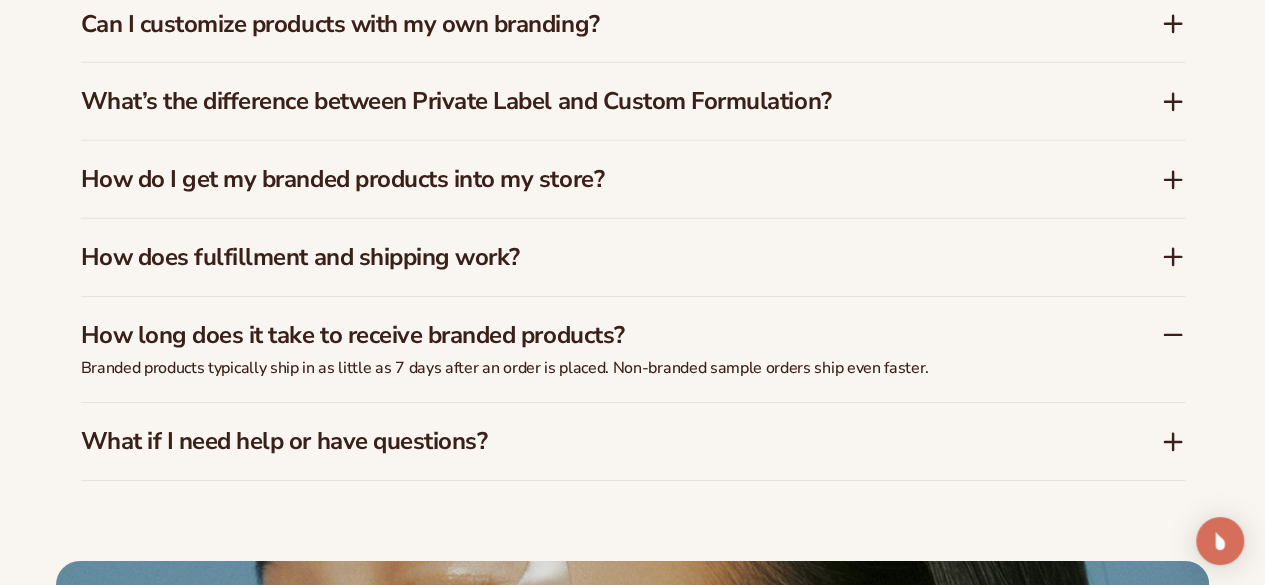 click on "Branded products typically ship in as little as 7 days after an order is placed. Non-branded sample orders ship even faster." at bounding box center [581, 368] 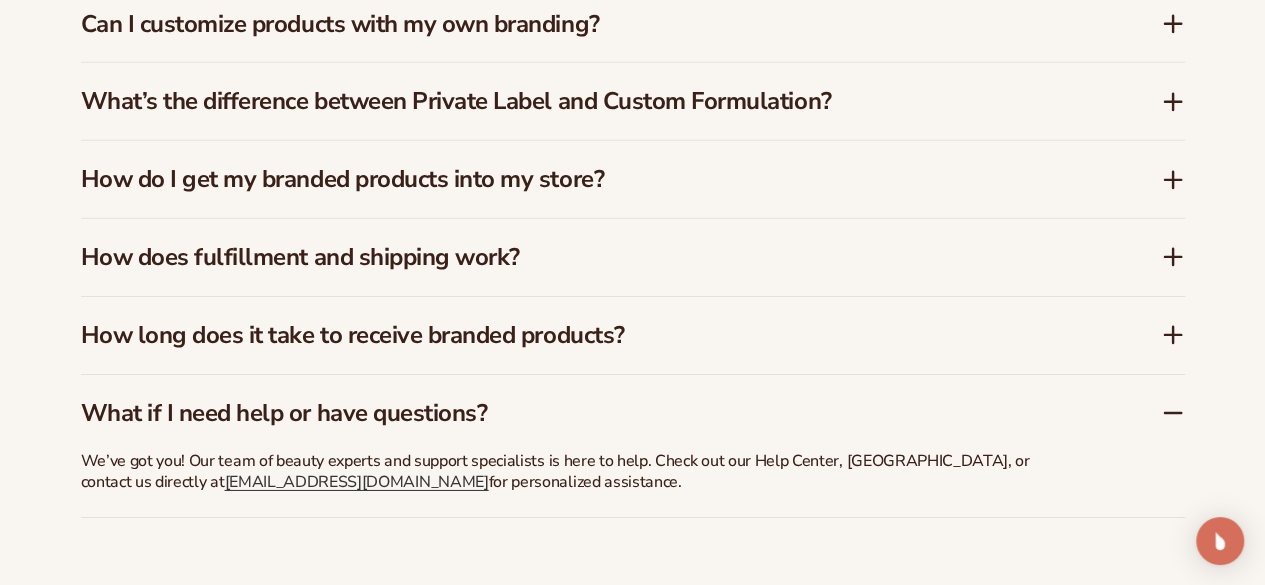 click on "What if I need help or have questions?" at bounding box center (591, 413) 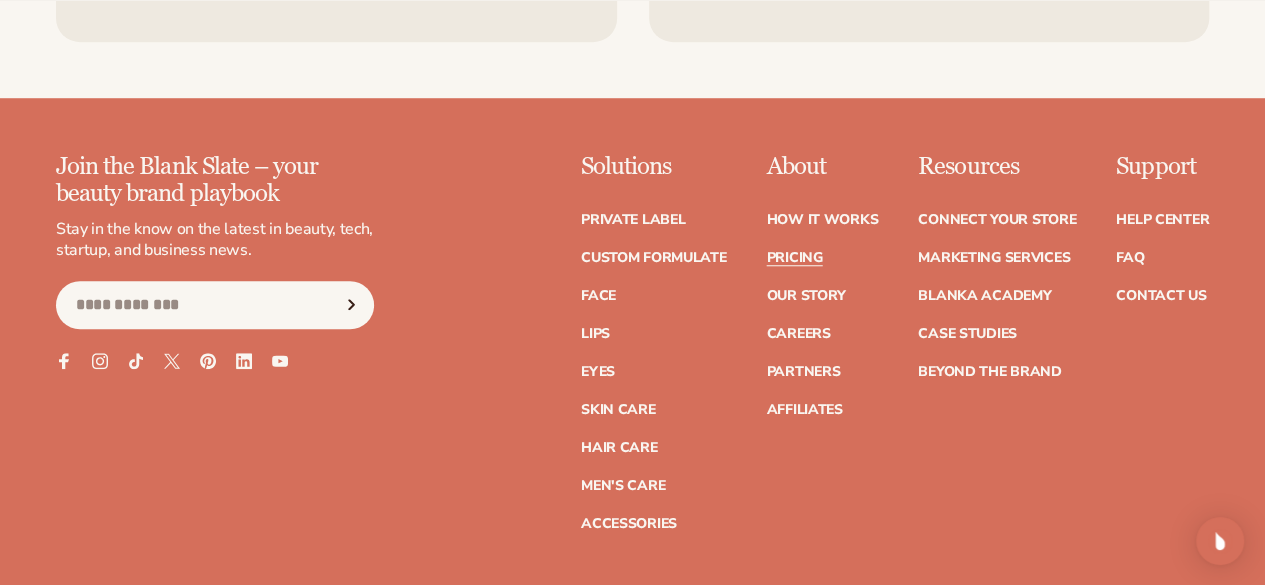 scroll, scrollTop: 4519, scrollLeft: 0, axis: vertical 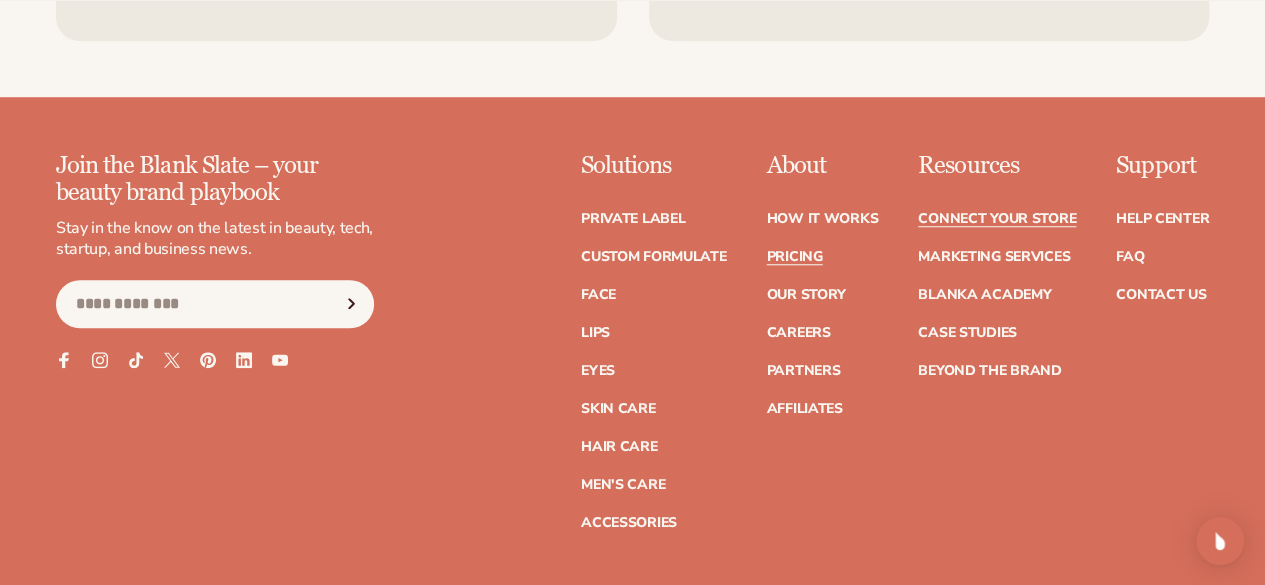 click on "Connect your store" at bounding box center (997, 219) 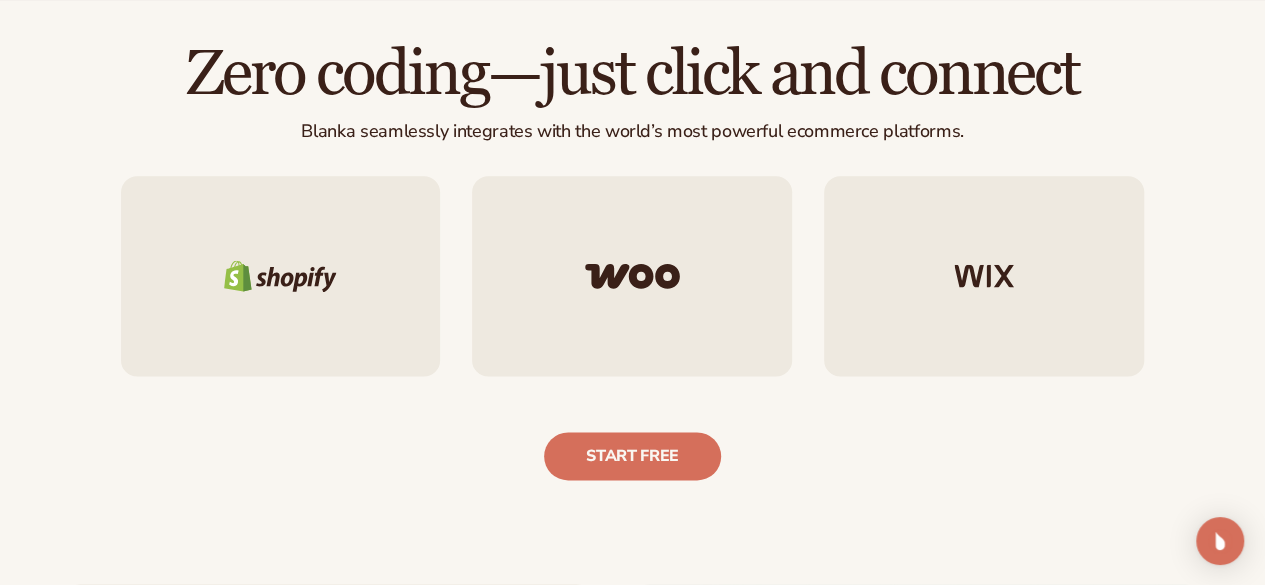 scroll, scrollTop: 1209, scrollLeft: 0, axis: vertical 